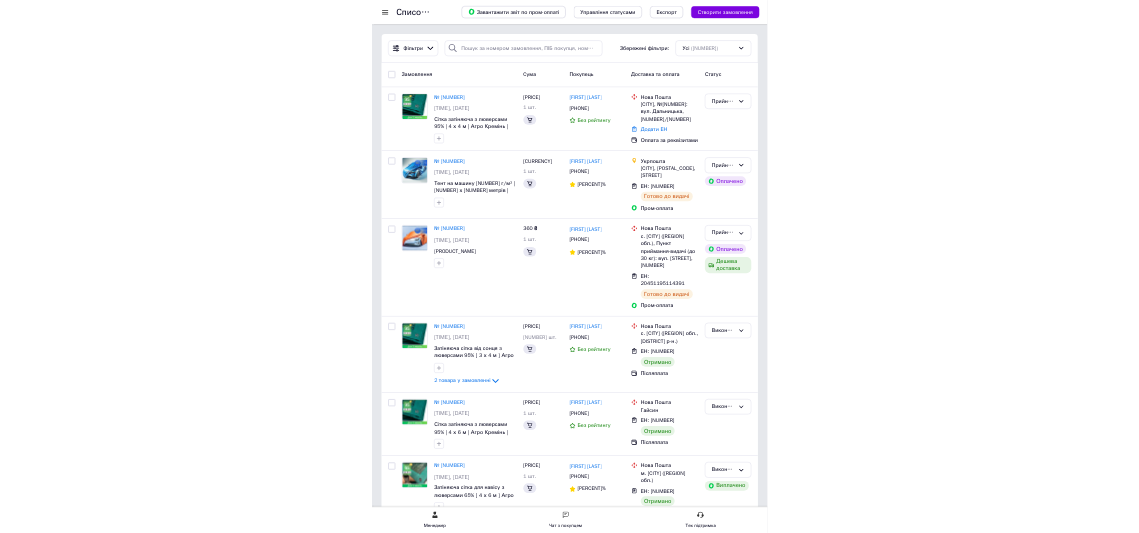 scroll, scrollTop: 0, scrollLeft: 0, axis: both 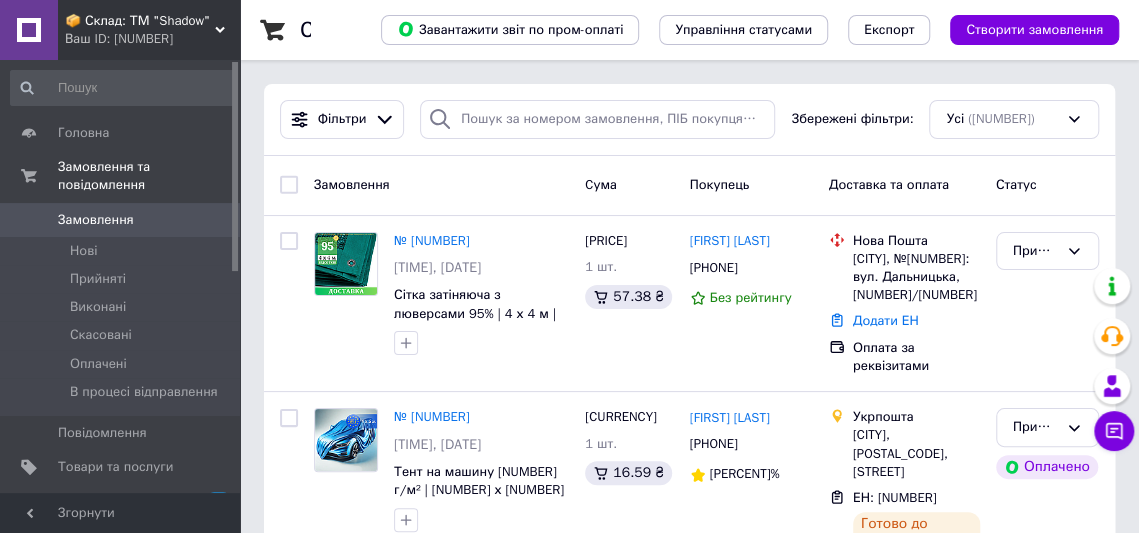 click on "Замовлення та повідомлення" at bounding box center (149, 176) 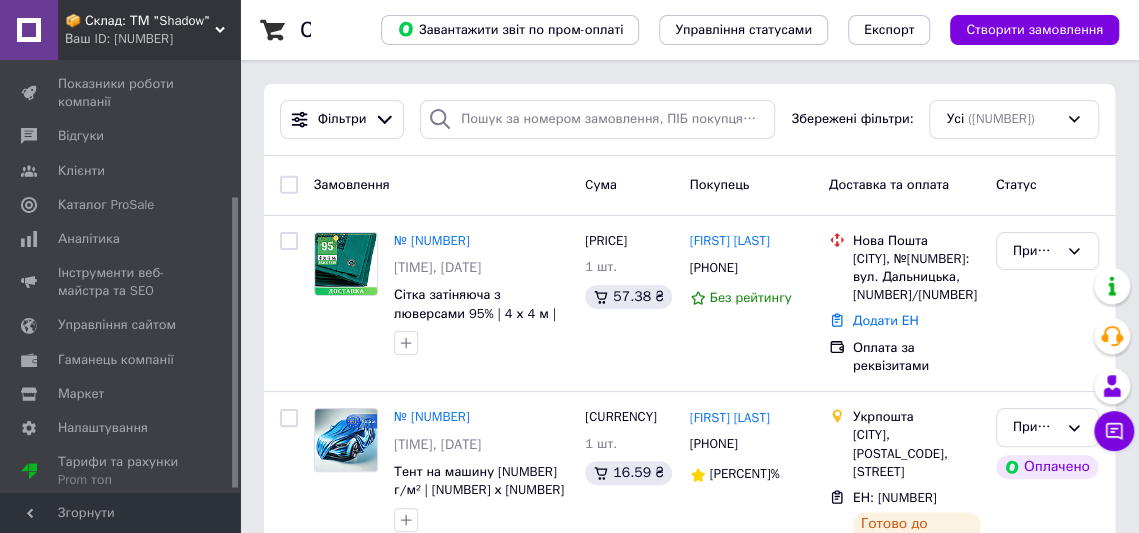 scroll, scrollTop: 205, scrollLeft: 0, axis: vertical 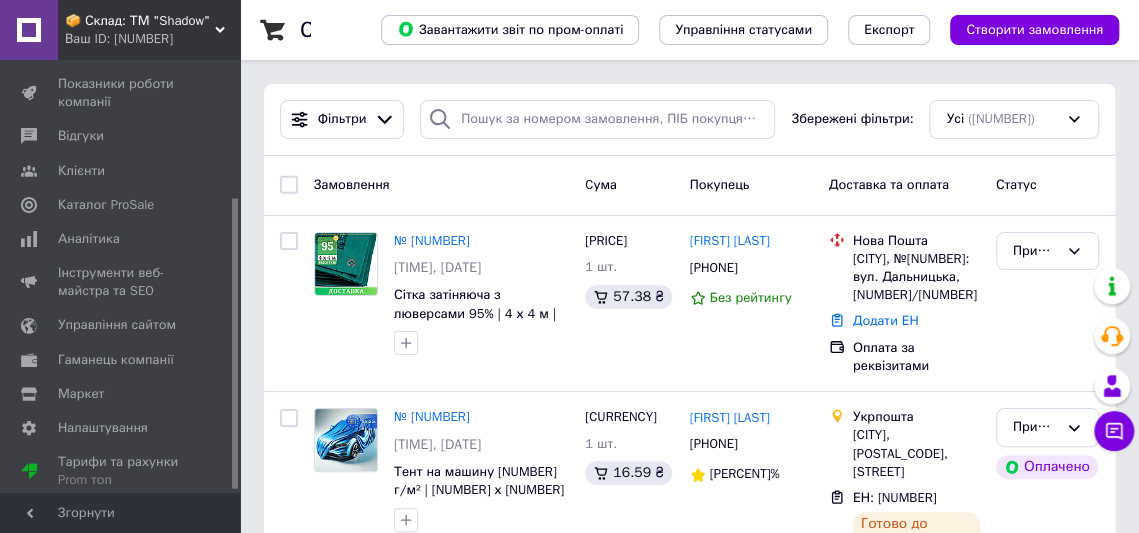 click on "Інструменти веб-майстра та SEO" at bounding box center [121, 282] 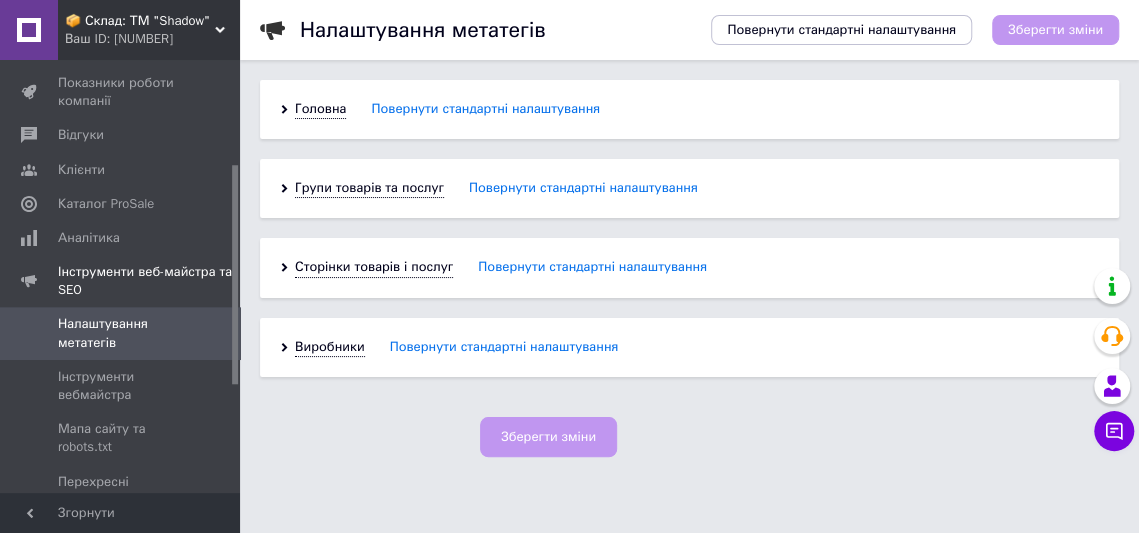 click on "Інструменти вебмайстра" at bounding box center (121, 386) 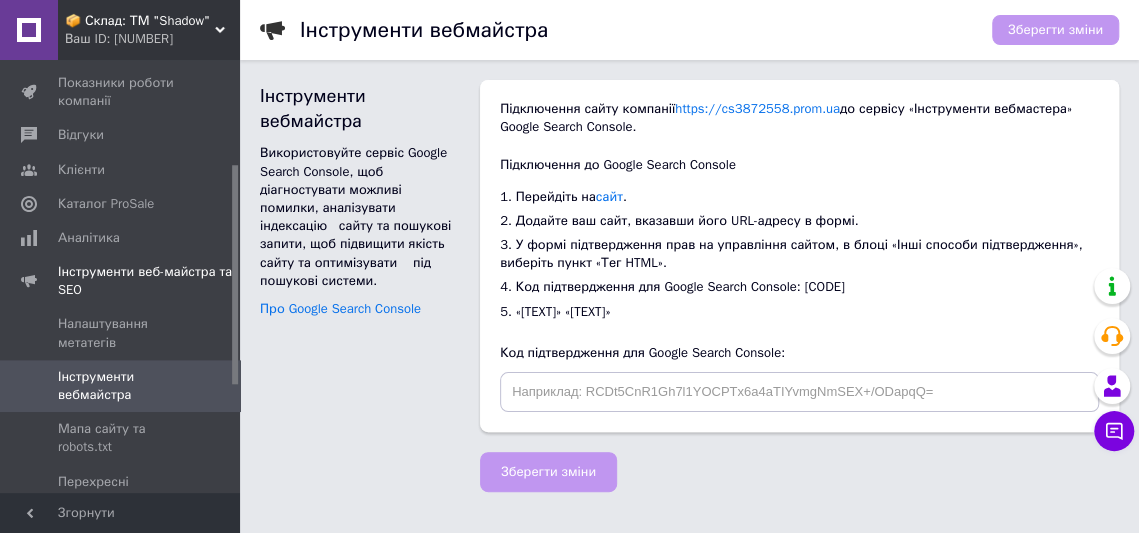 click on "Мапа сайту та robots.txt" at bounding box center (121, 438) 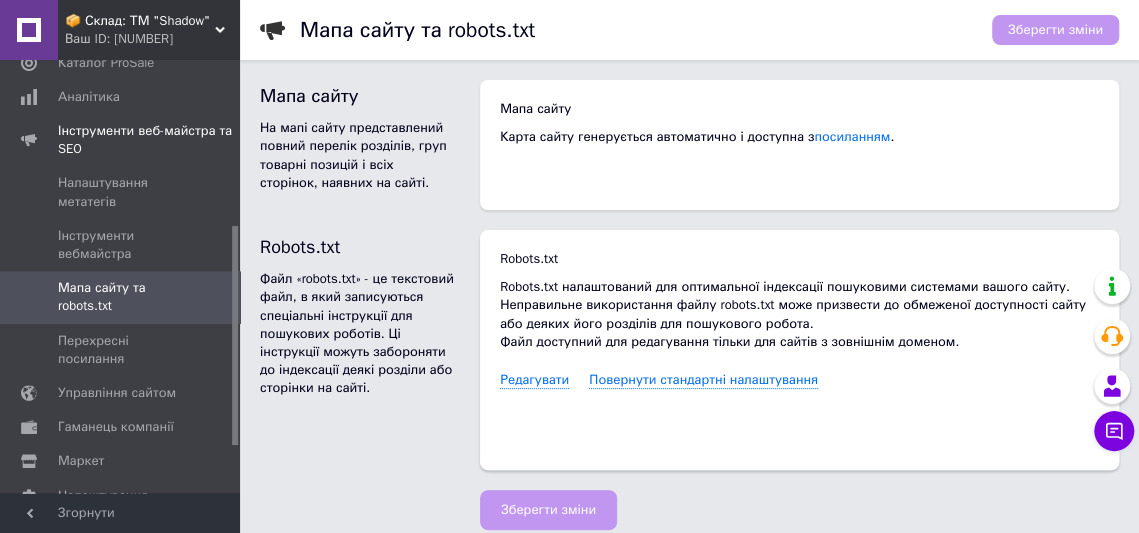 scroll, scrollTop: 235, scrollLeft: 0, axis: vertical 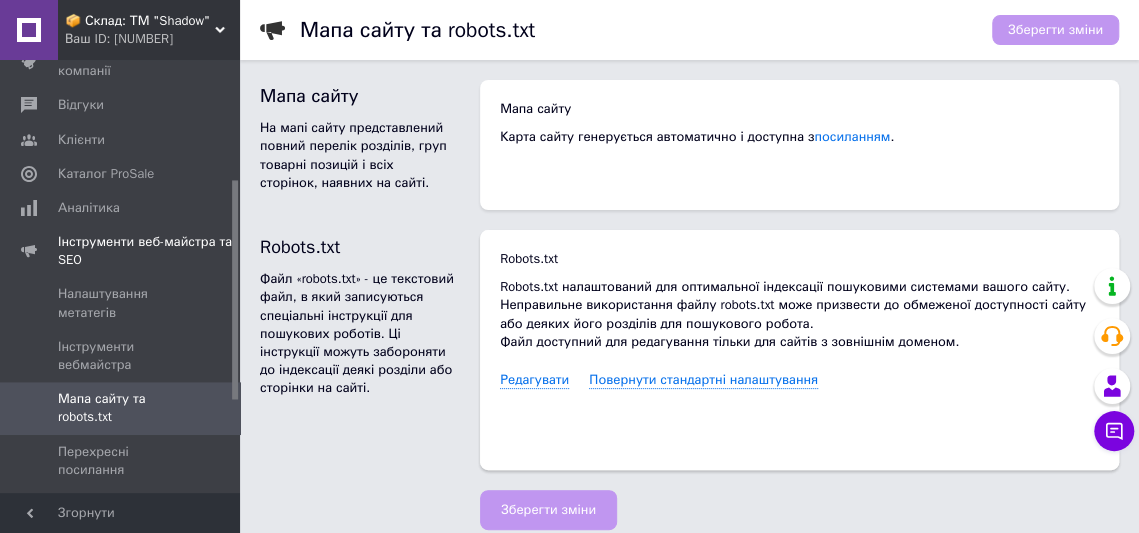 click on "Каталог ProSale" at bounding box center (106, 174) 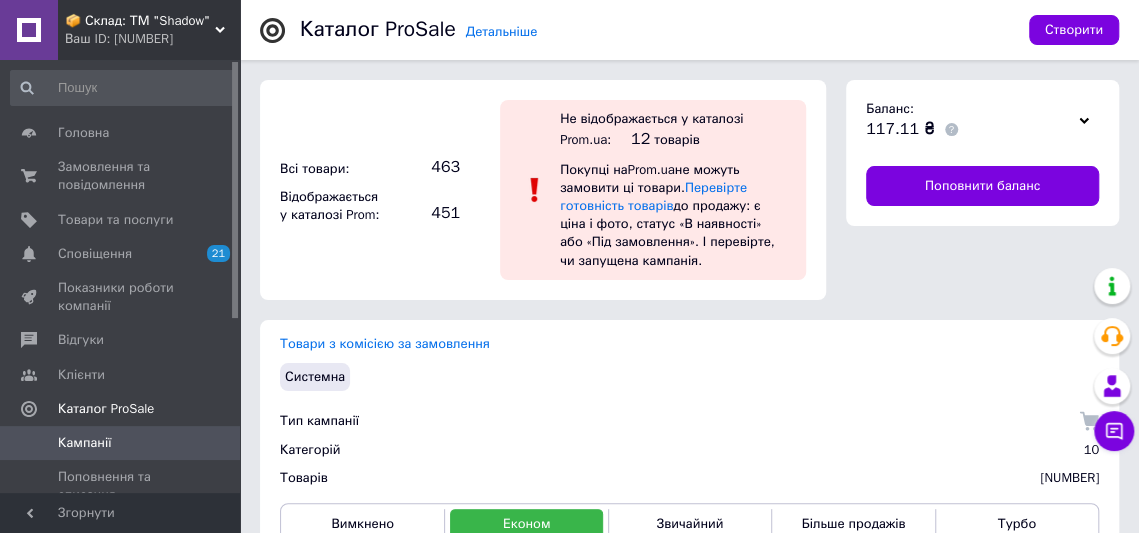 click on "Замовлення та повідомлення" at bounding box center [121, 176] 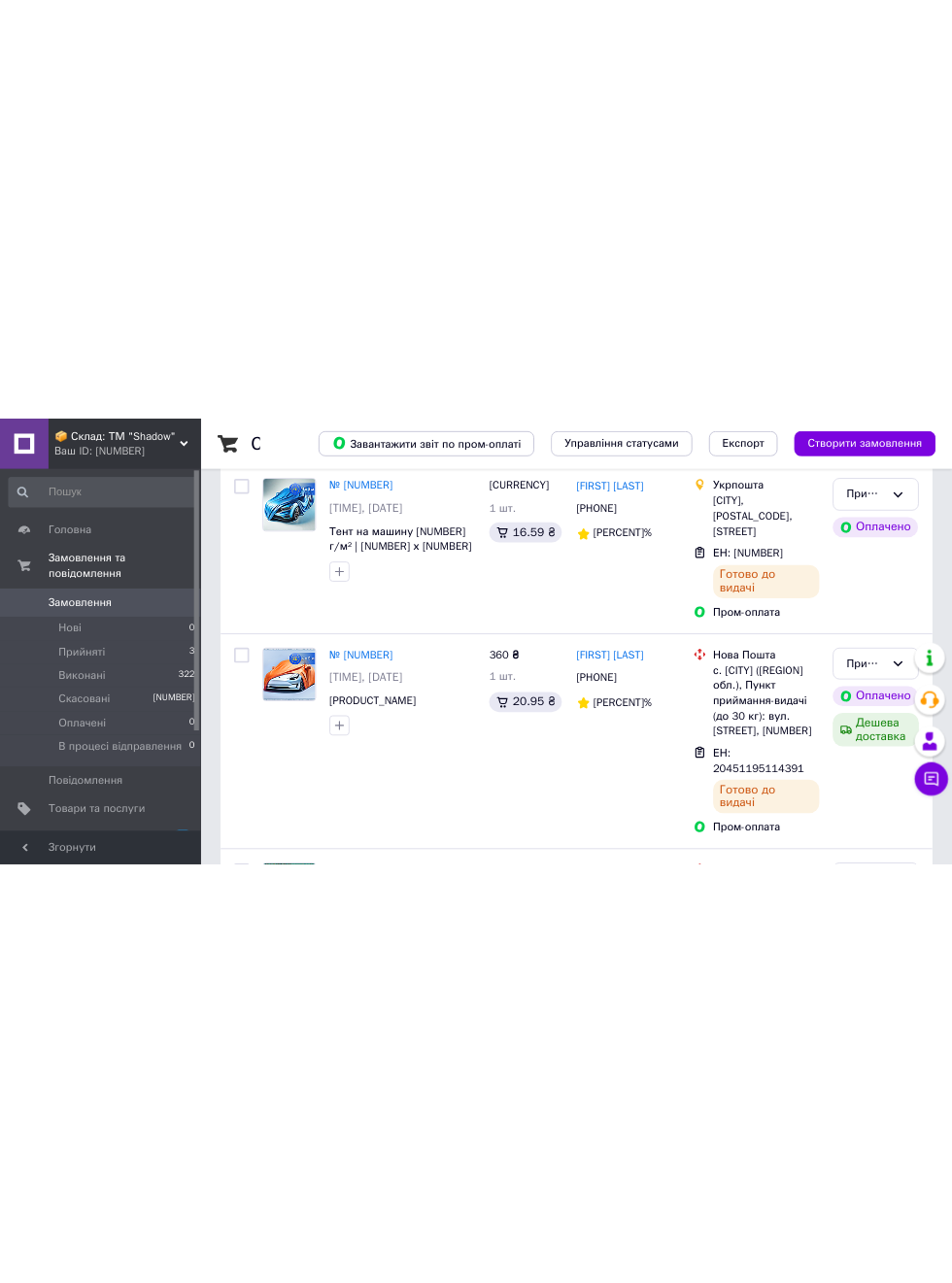 scroll, scrollTop: 329, scrollLeft: 0, axis: vertical 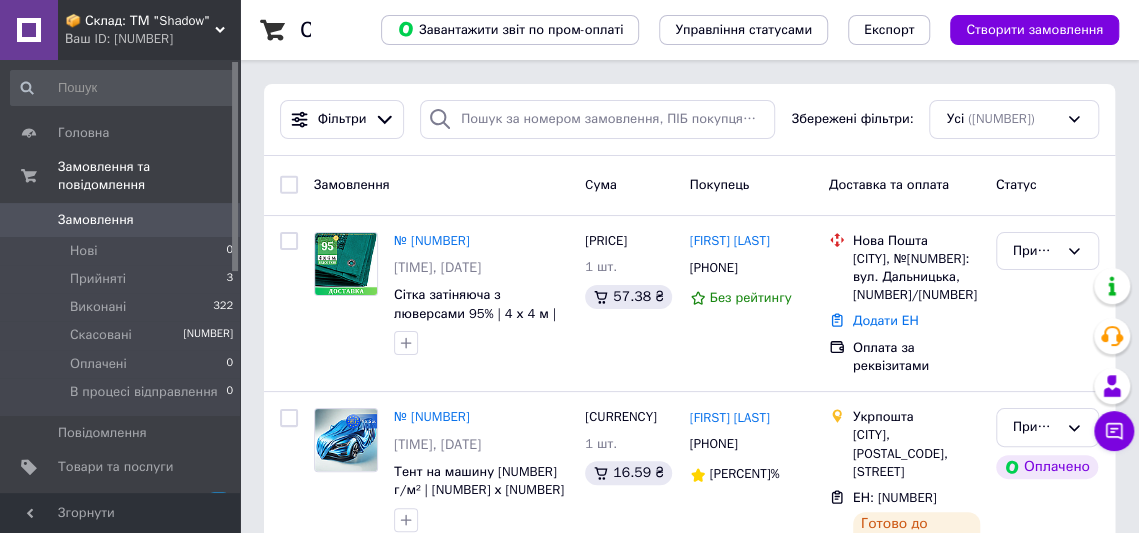 click on "Замовлення" at bounding box center (96, 220) 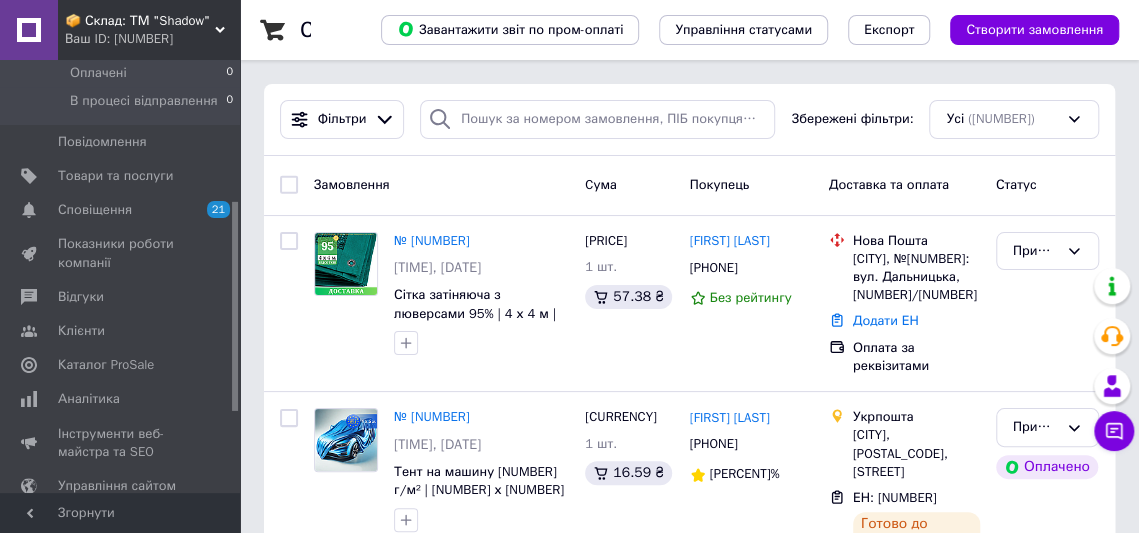 scroll, scrollTop: 289, scrollLeft: 0, axis: vertical 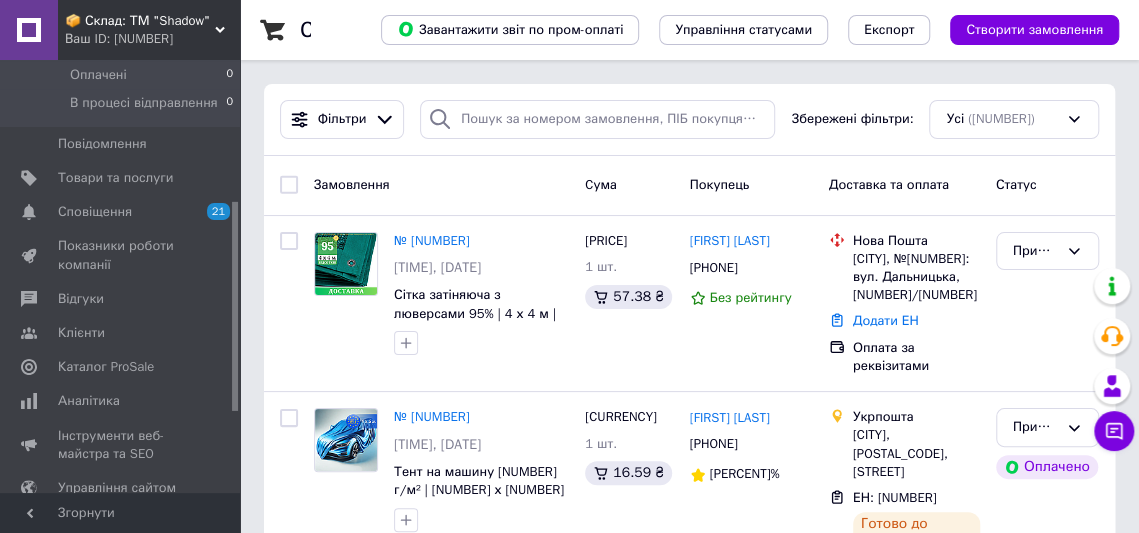 click on "Відгуки" at bounding box center (81, 299) 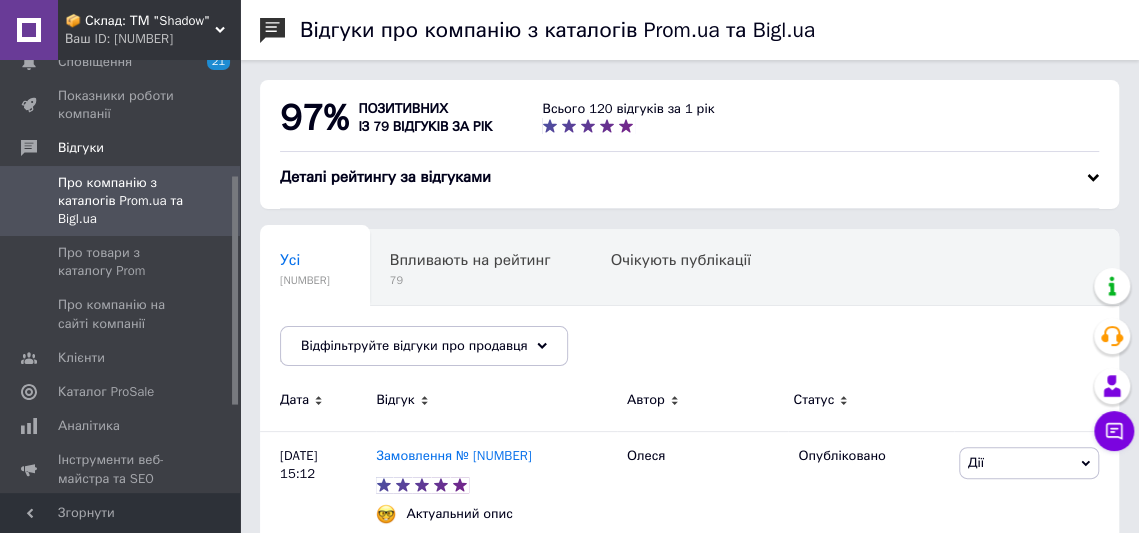 scroll, scrollTop: 189, scrollLeft: 0, axis: vertical 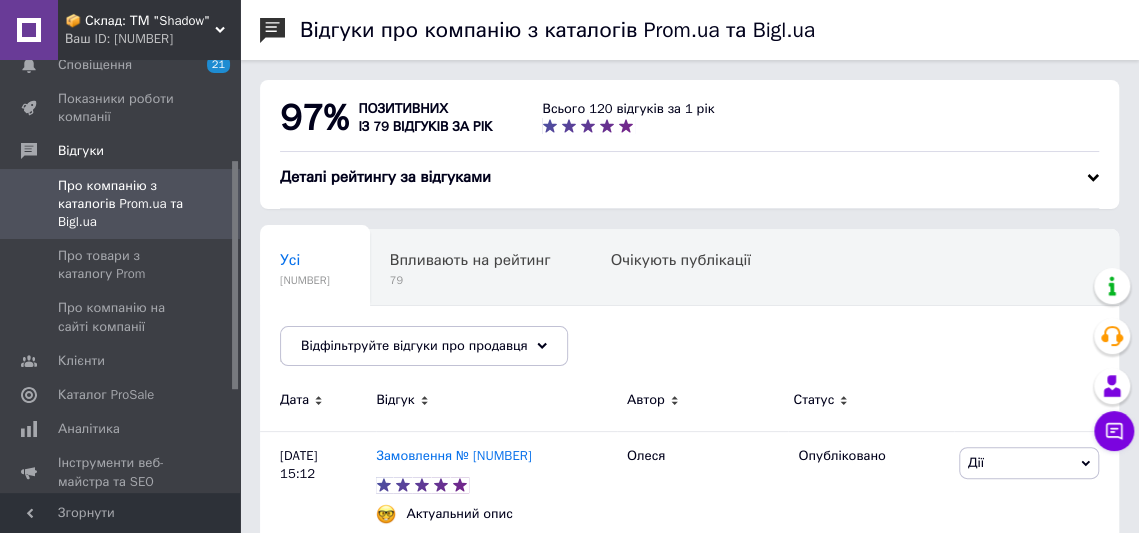 click on "Про компанію з каталогів Prom.ua та Bigl.ua" at bounding box center (121, 204) 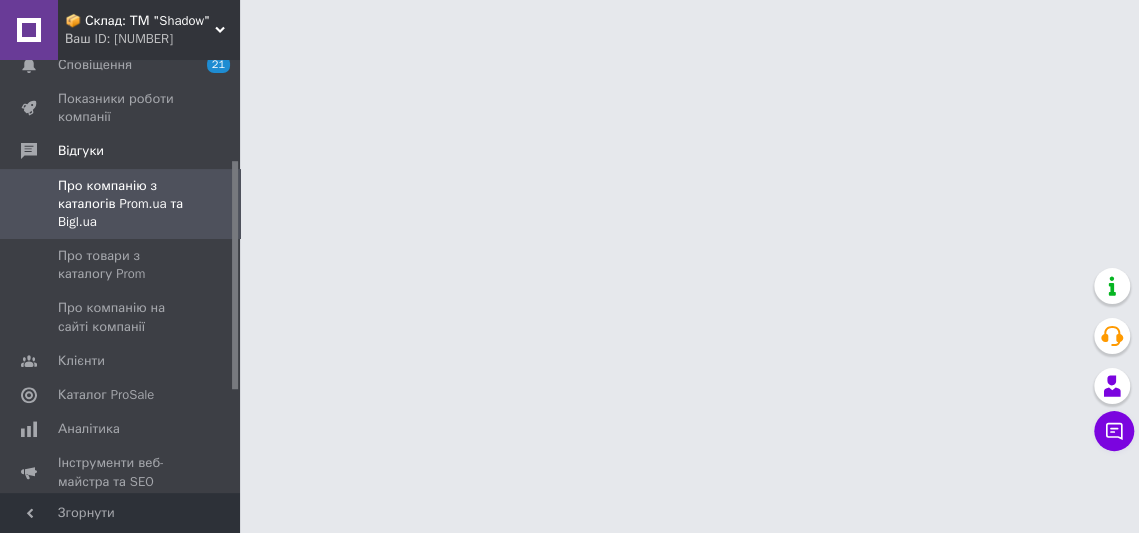 click on "Про товари з каталогу Prom" at bounding box center [121, 265] 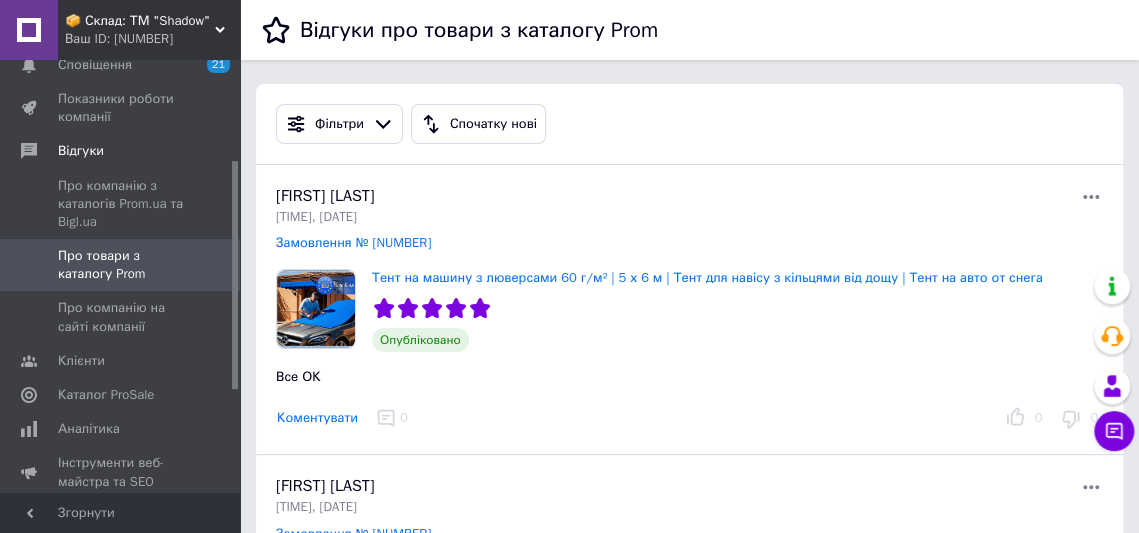 click at bounding box center [316, 309] 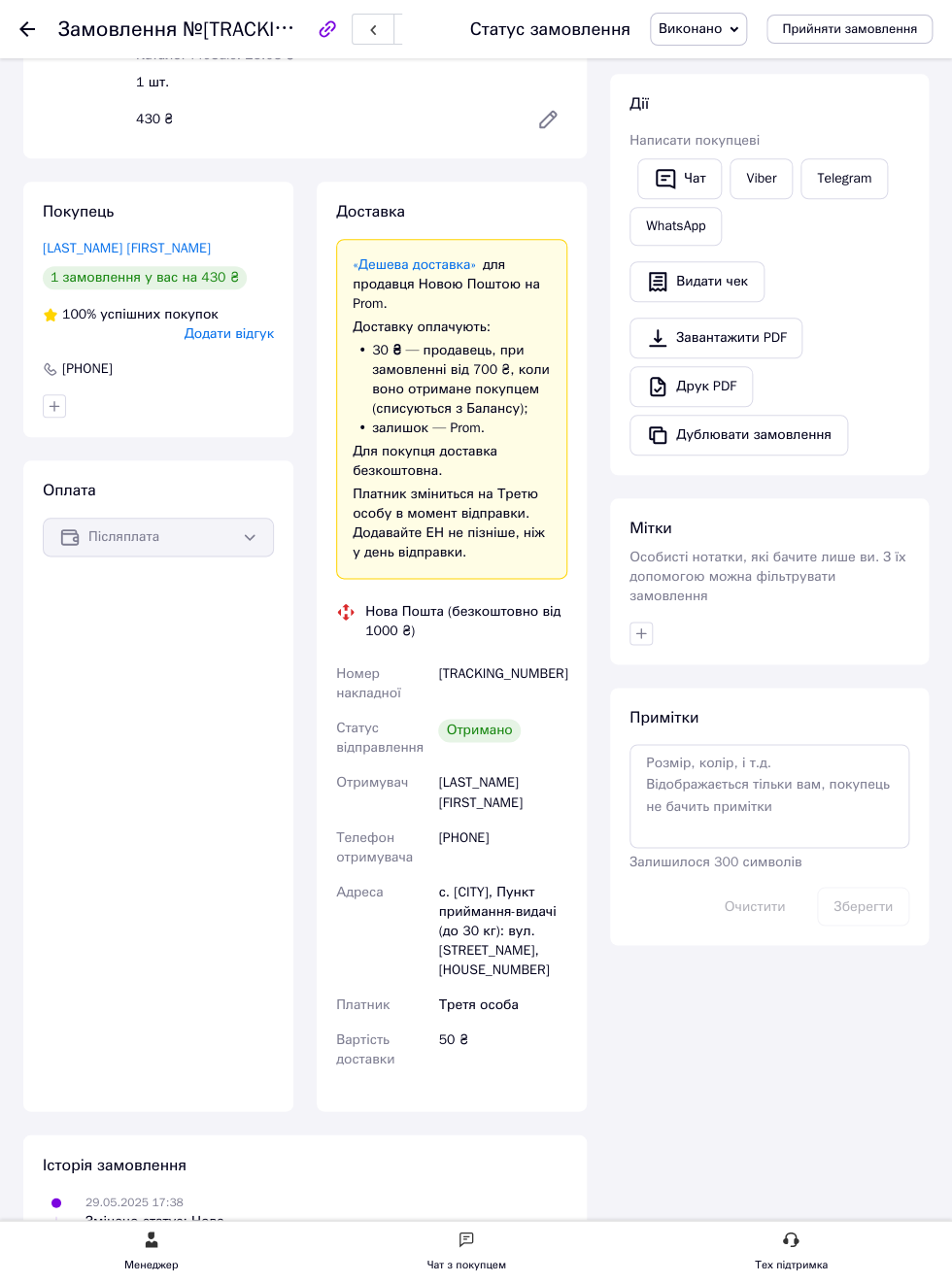 scroll, scrollTop: 228, scrollLeft: 0, axis: vertical 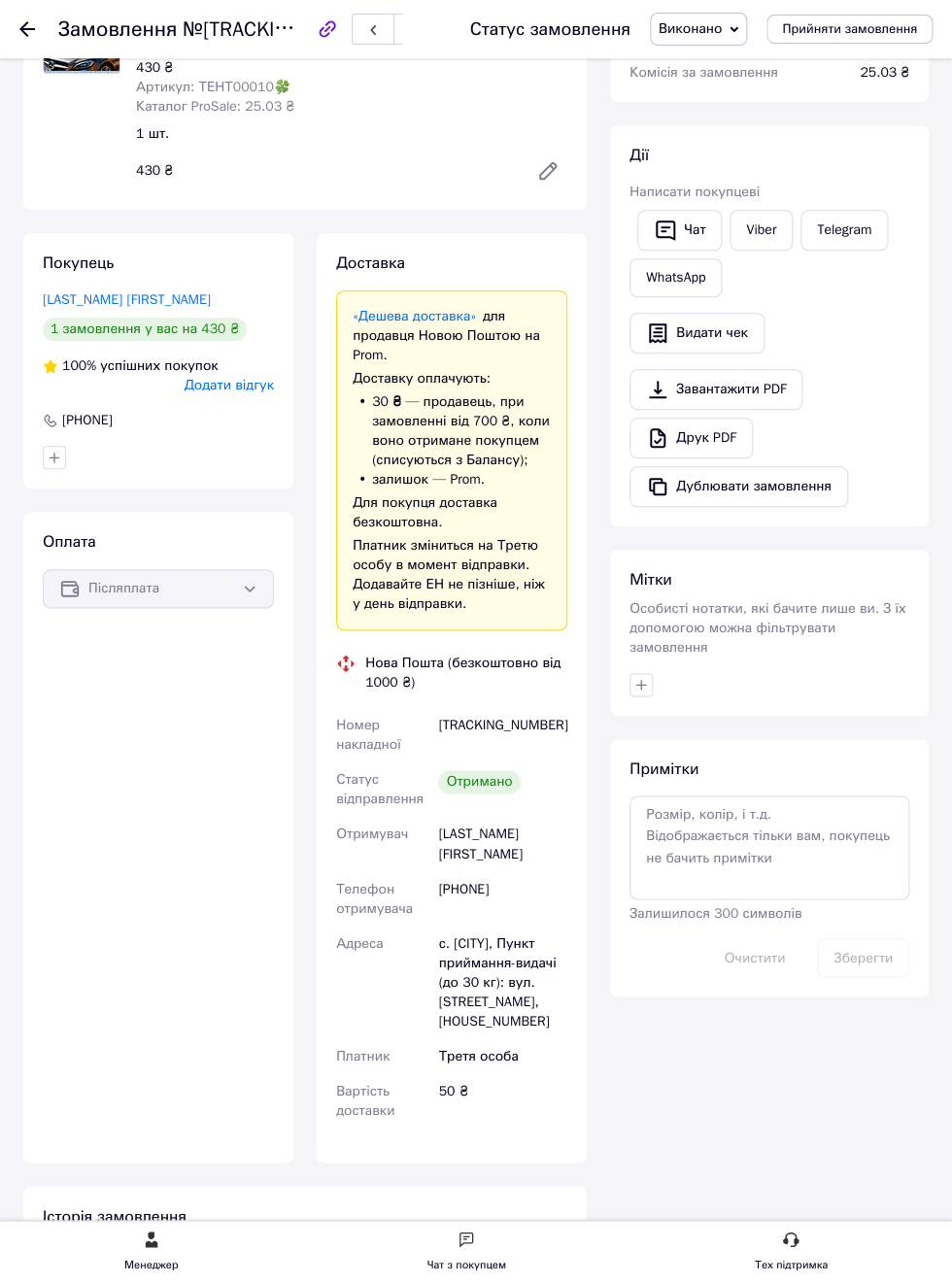 click on "[TRACKING_NUMBER]" at bounding box center [502, 735] 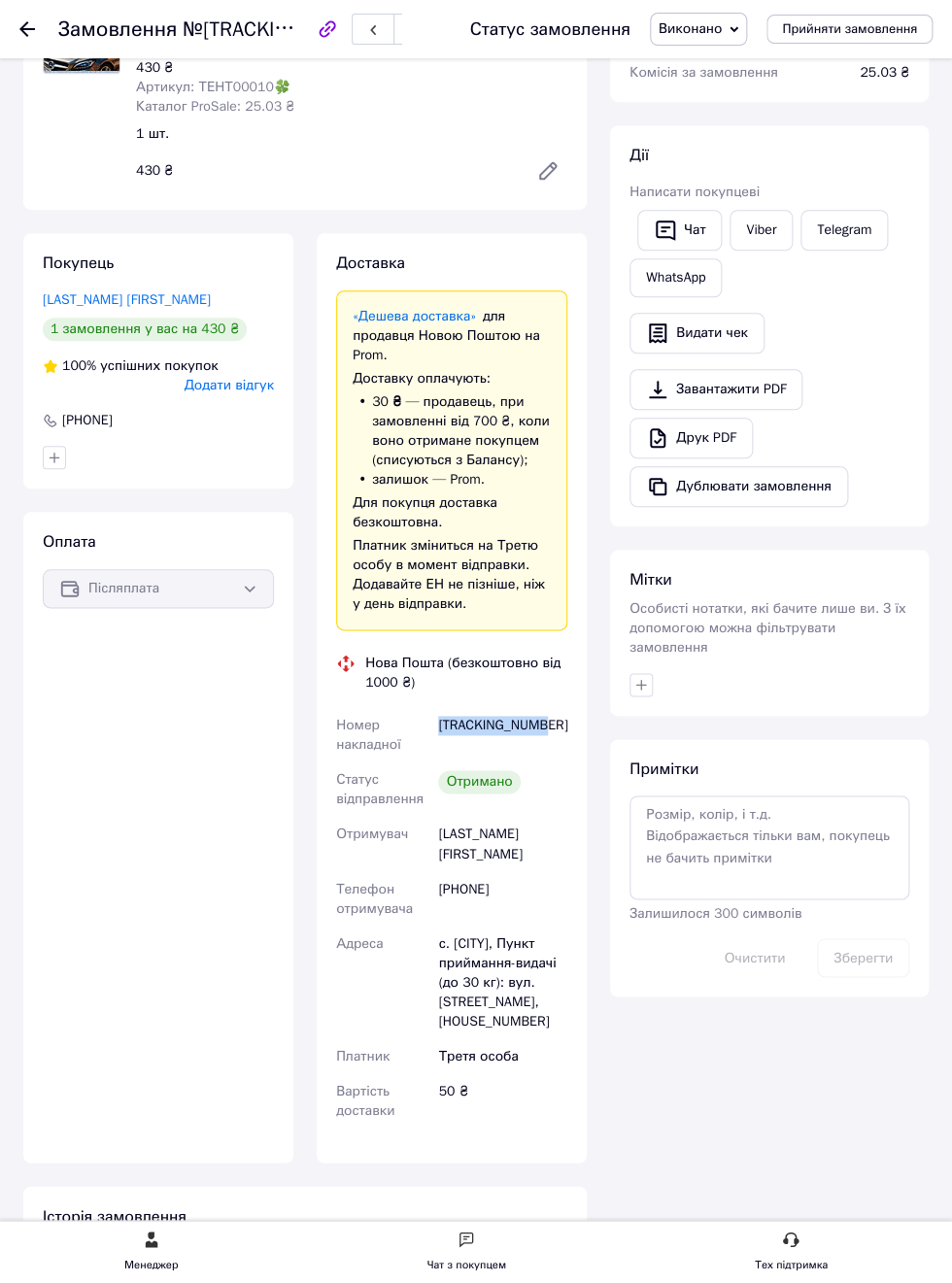 click on "[PHONE]" at bounding box center (502, 898) 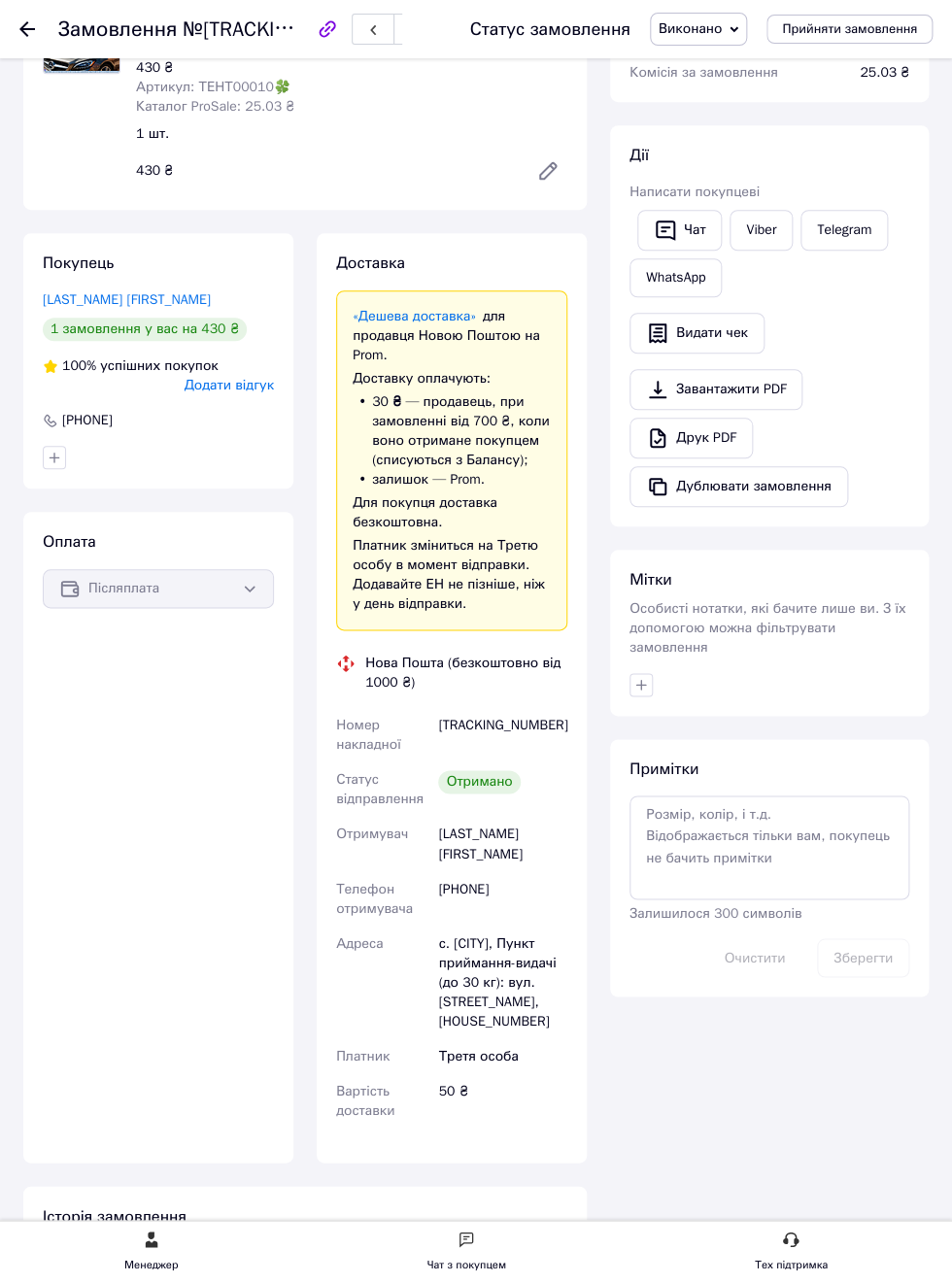 click on "[PHONE]" at bounding box center (502, 898) 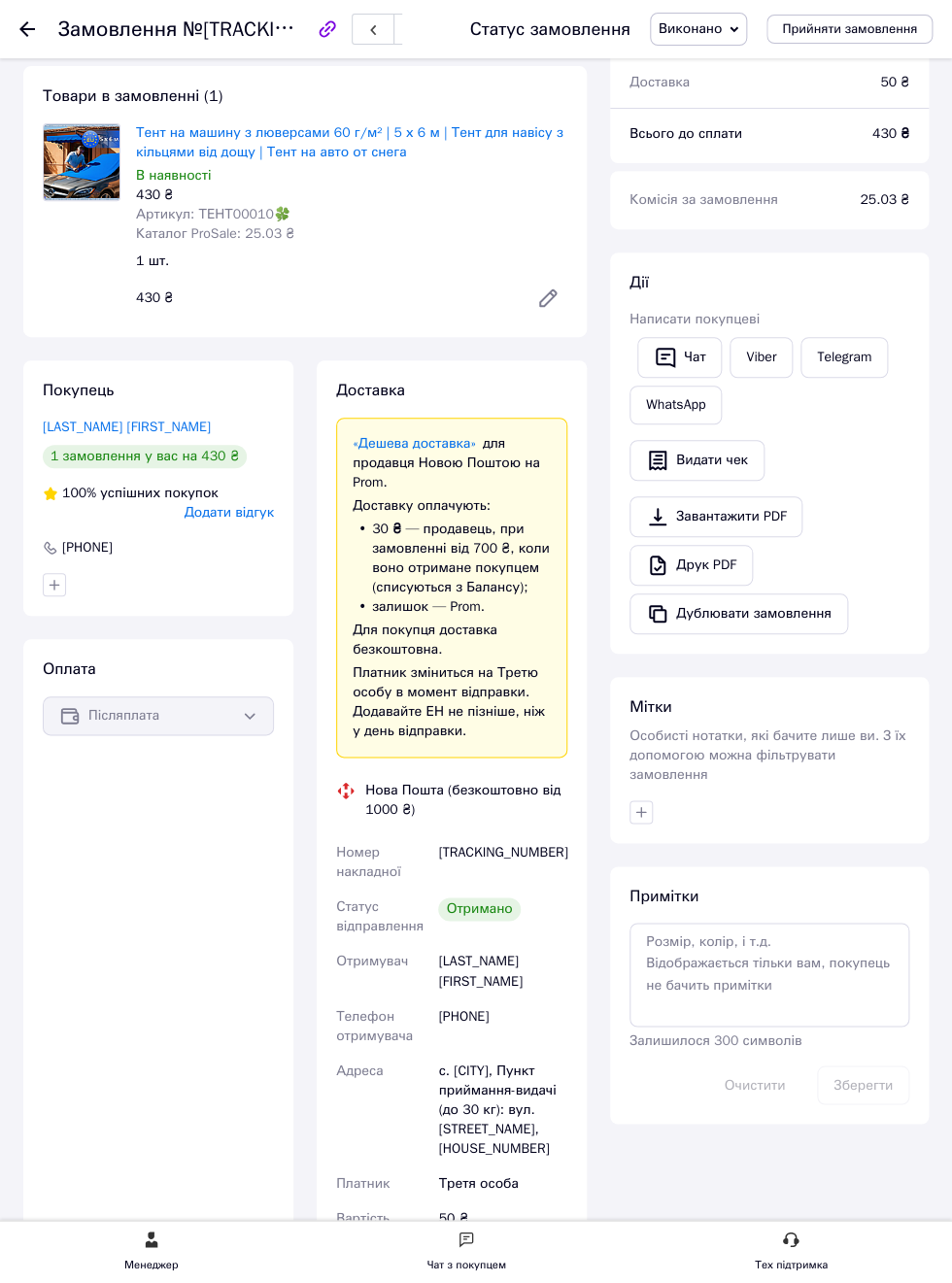 scroll, scrollTop: 448, scrollLeft: 0, axis: vertical 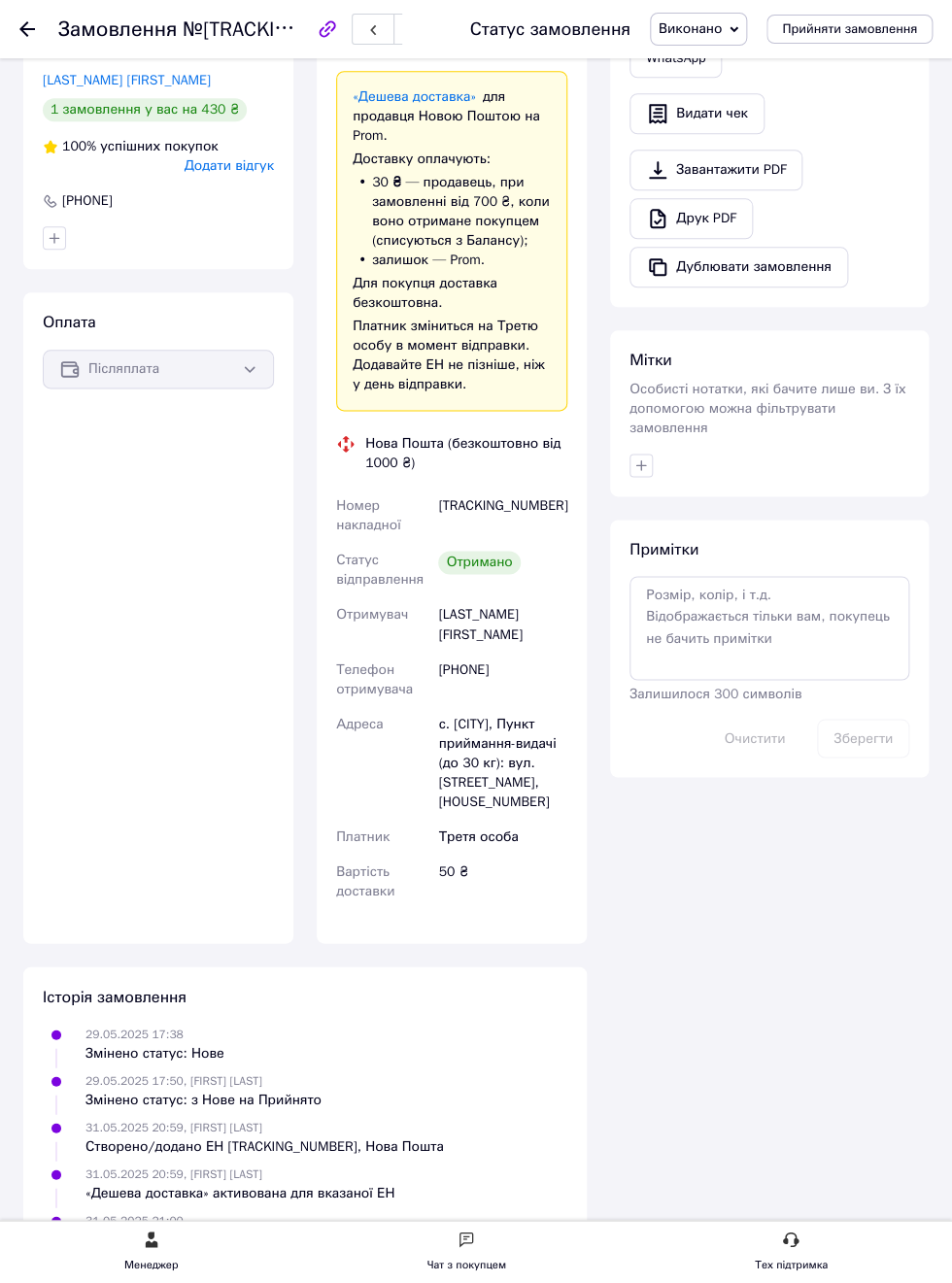 copy on "[PHONE]" 